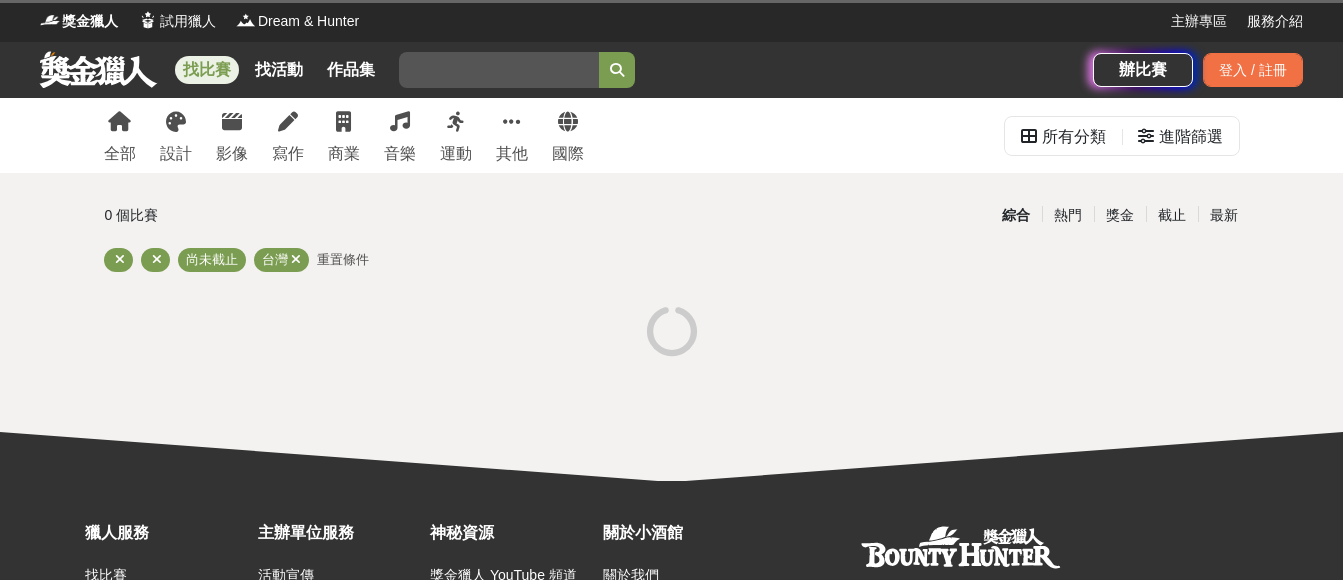 scroll, scrollTop: 0, scrollLeft: 0, axis: both 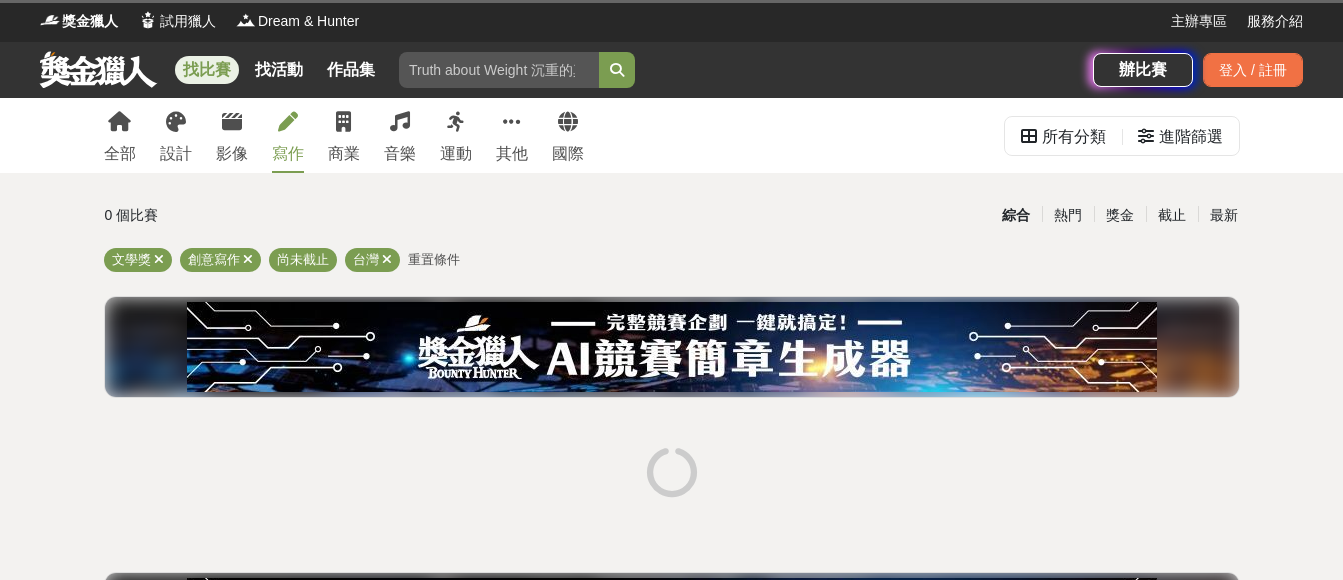 click on "找比賽" at bounding box center (207, 70) 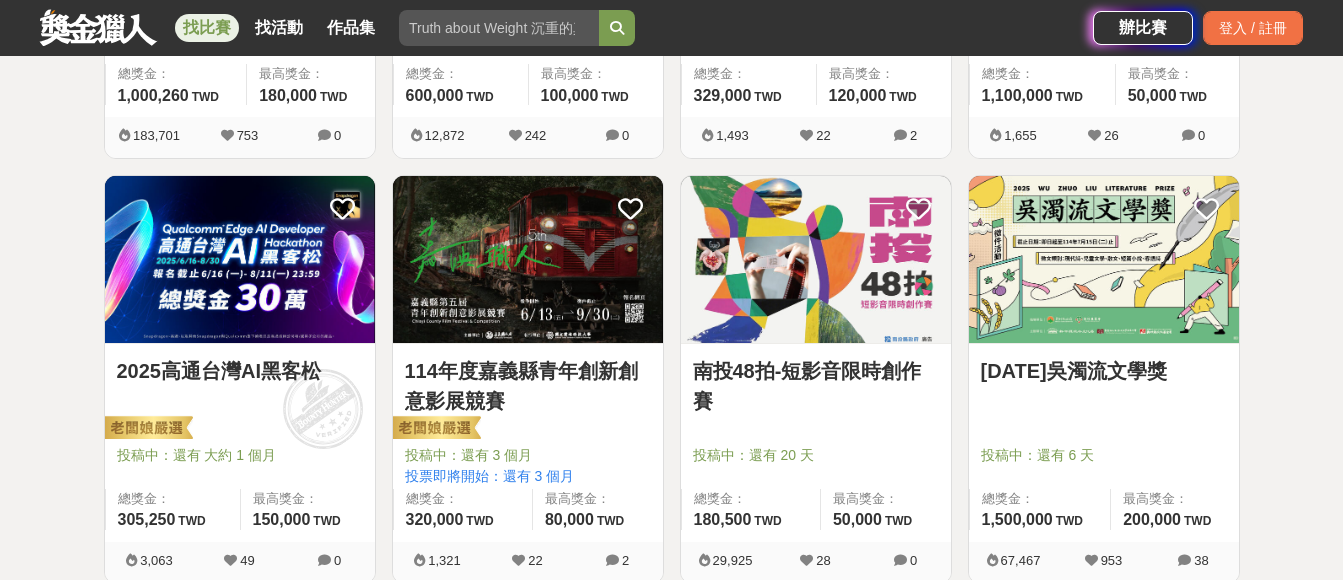 scroll, scrollTop: 1200, scrollLeft: 0, axis: vertical 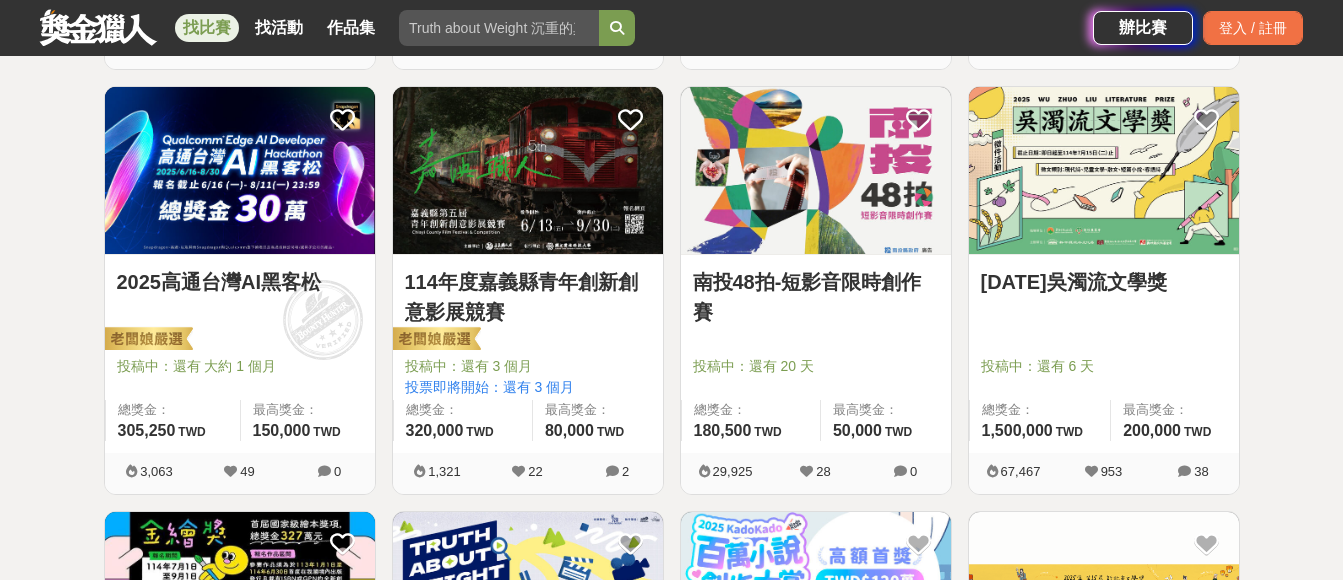 click at bounding box center (1104, 170) 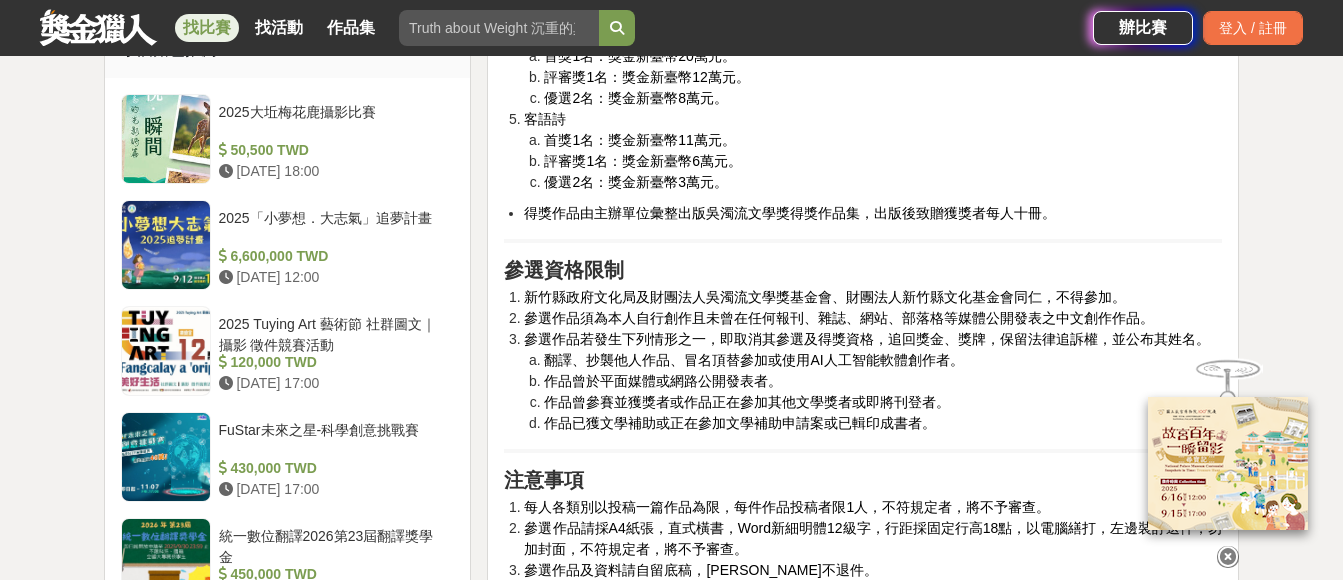 scroll, scrollTop: 1900, scrollLeft: 0, axis: vertical 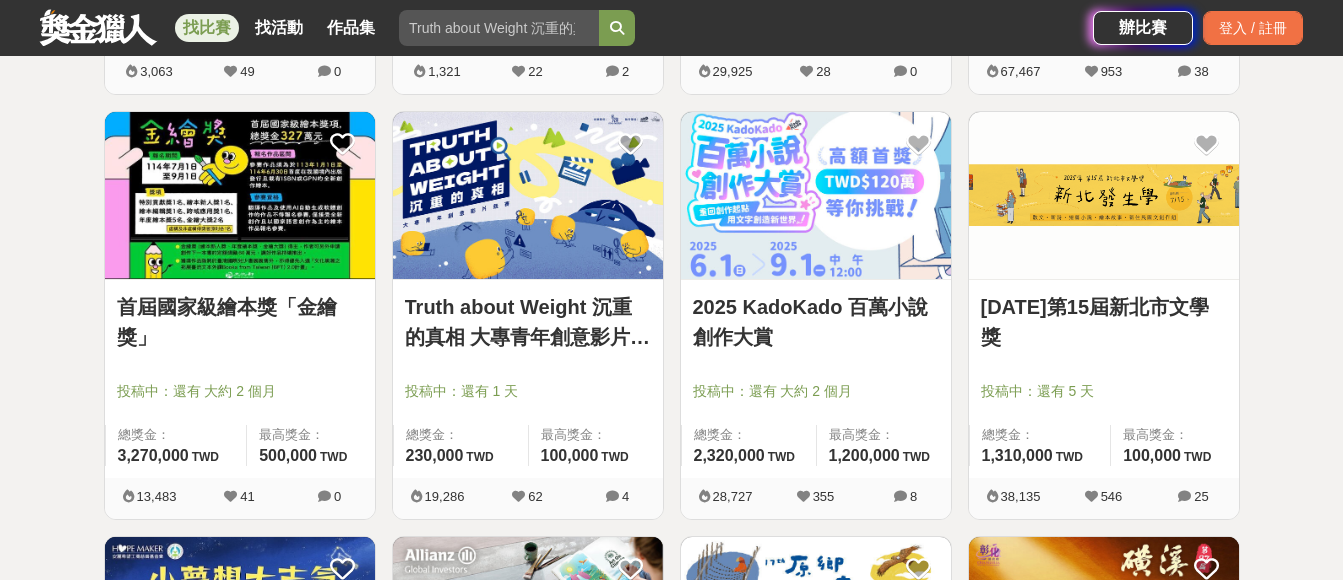 click at bounding box center [240, 195] 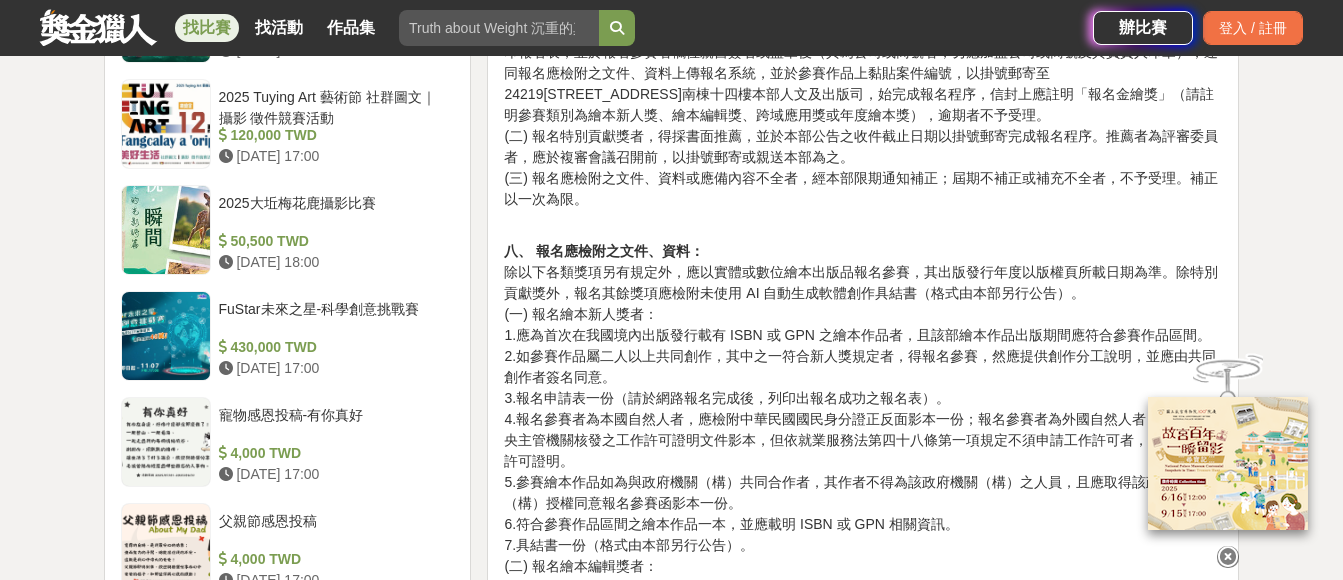 scroll, scrollTop: 1900, scrollLeft: 0, axis: vertical 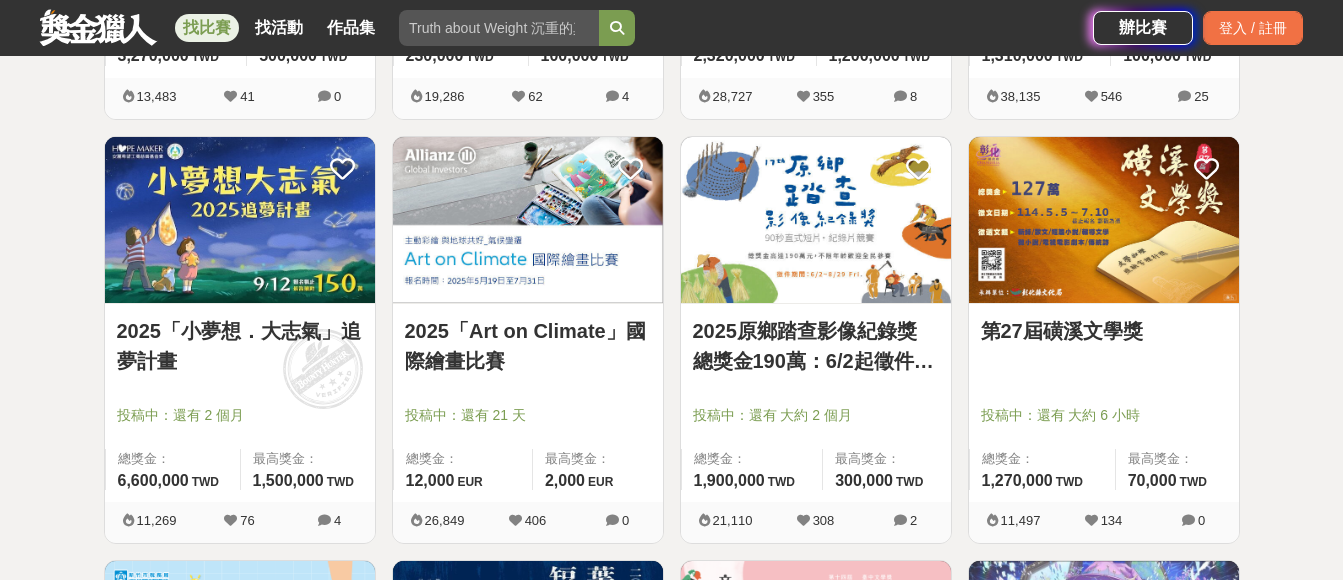 click at bounding box center [240, 220] 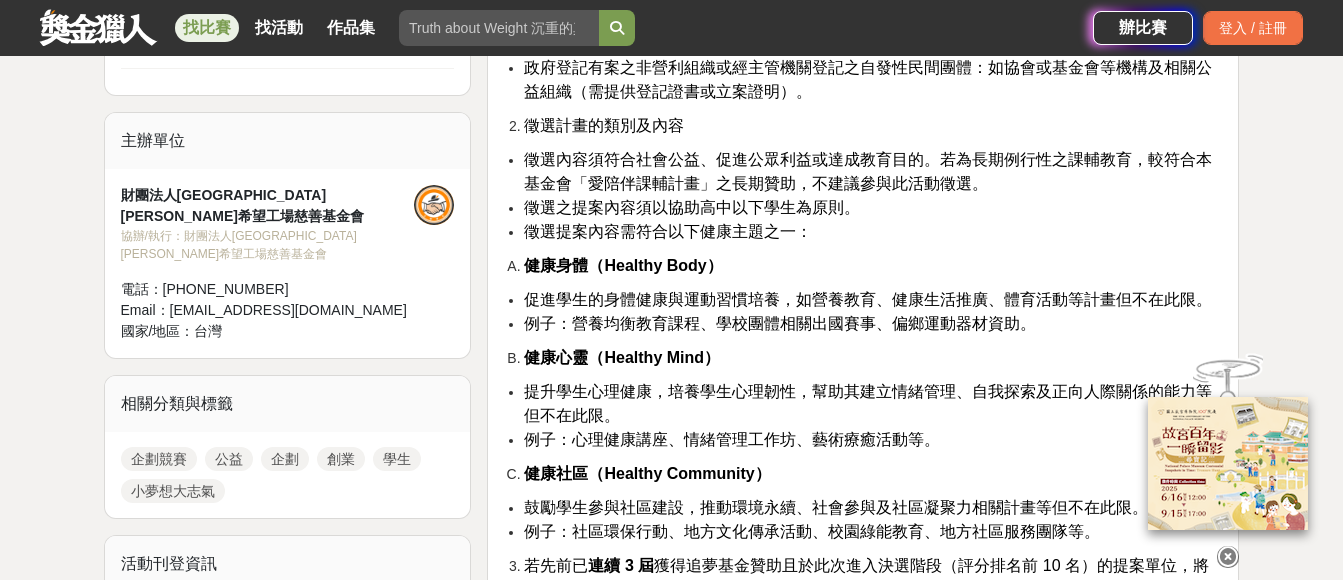 scroll, scrollTop: 1500, scrollLeft: 0, axis: vertical 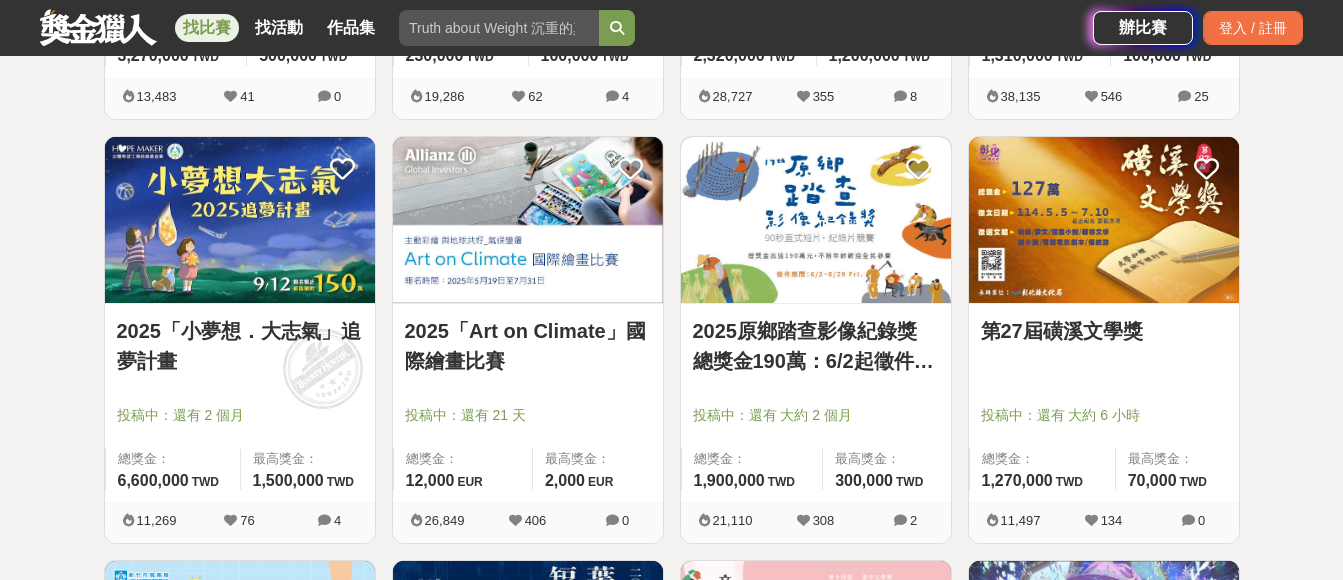click at bounding box center (1104, 220) 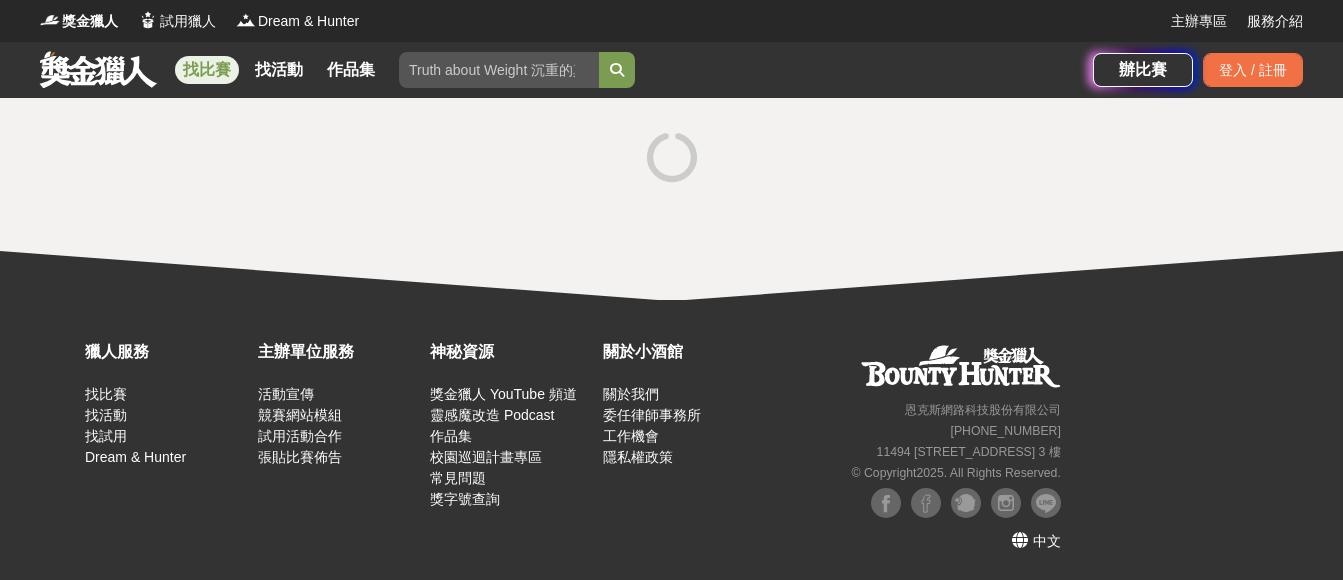 scroll, scrollTop: 0, scrollLeft: 0, axis: both 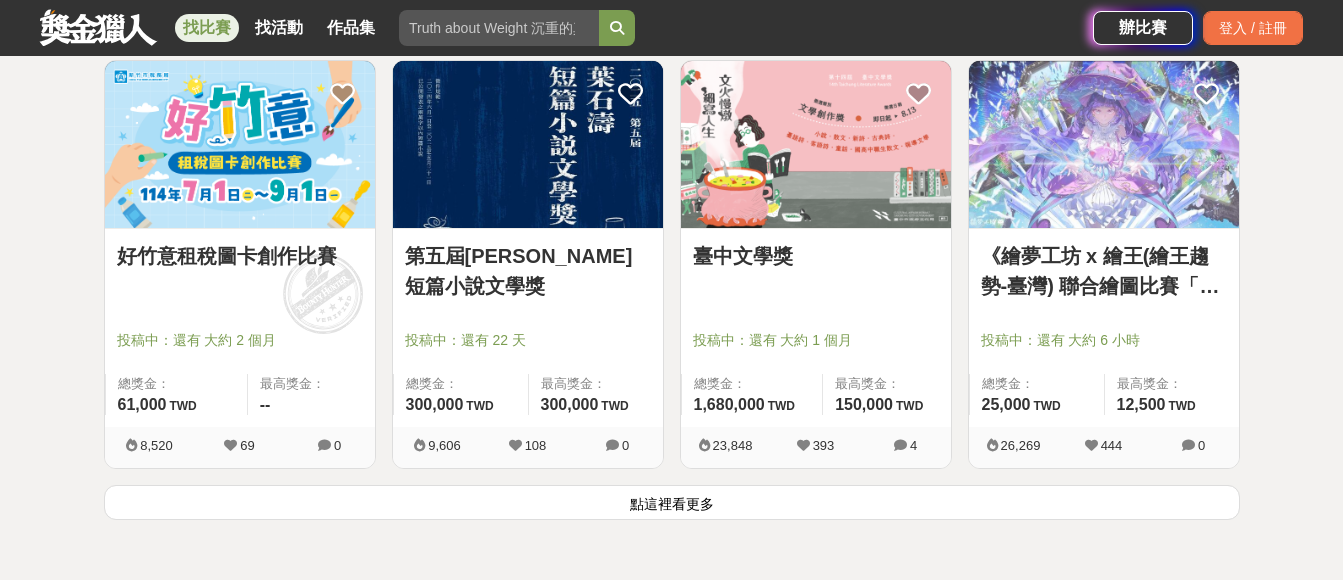 click at bounding box center [816, 144] 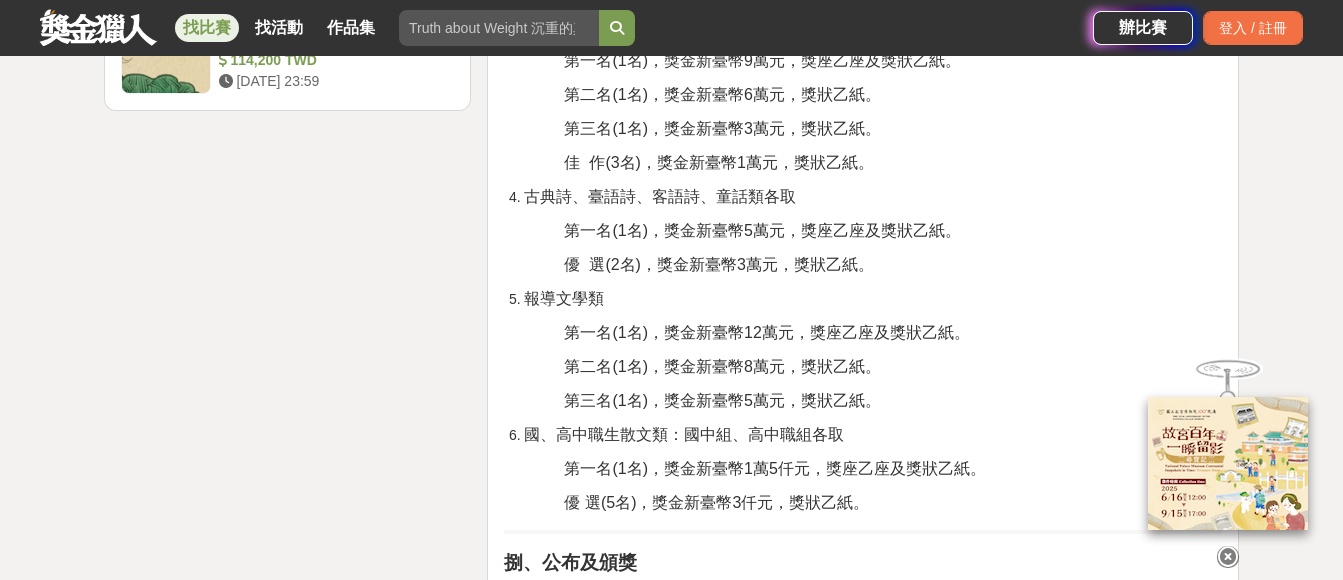 scroll, scrollTop: 2800, scrollLeft: 0, axis: vertical 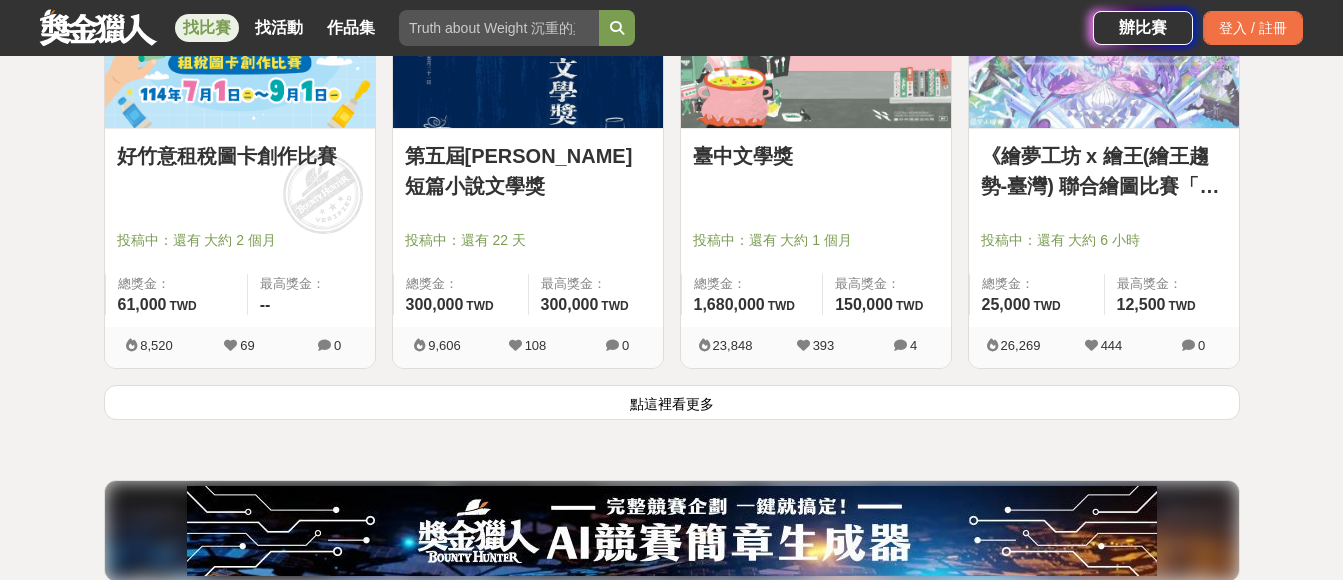 click on "點這裡看更多" at bounding box center (672, 402) 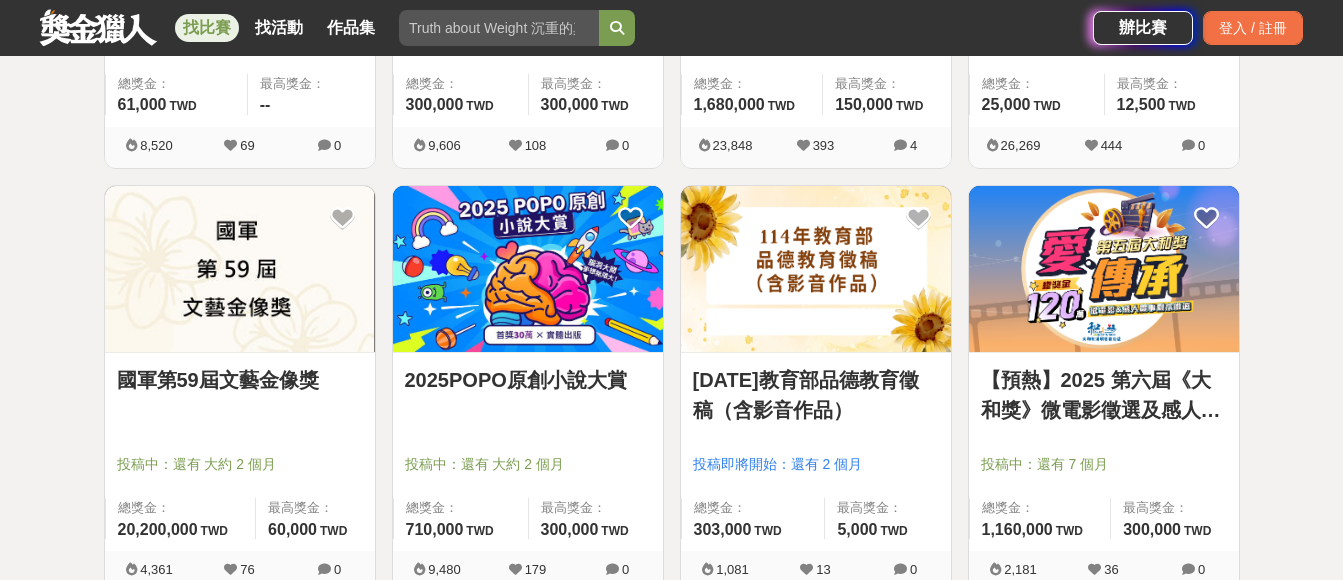 scroll, scrollTop: 2900, scrollLeft: 0, axis: vertical 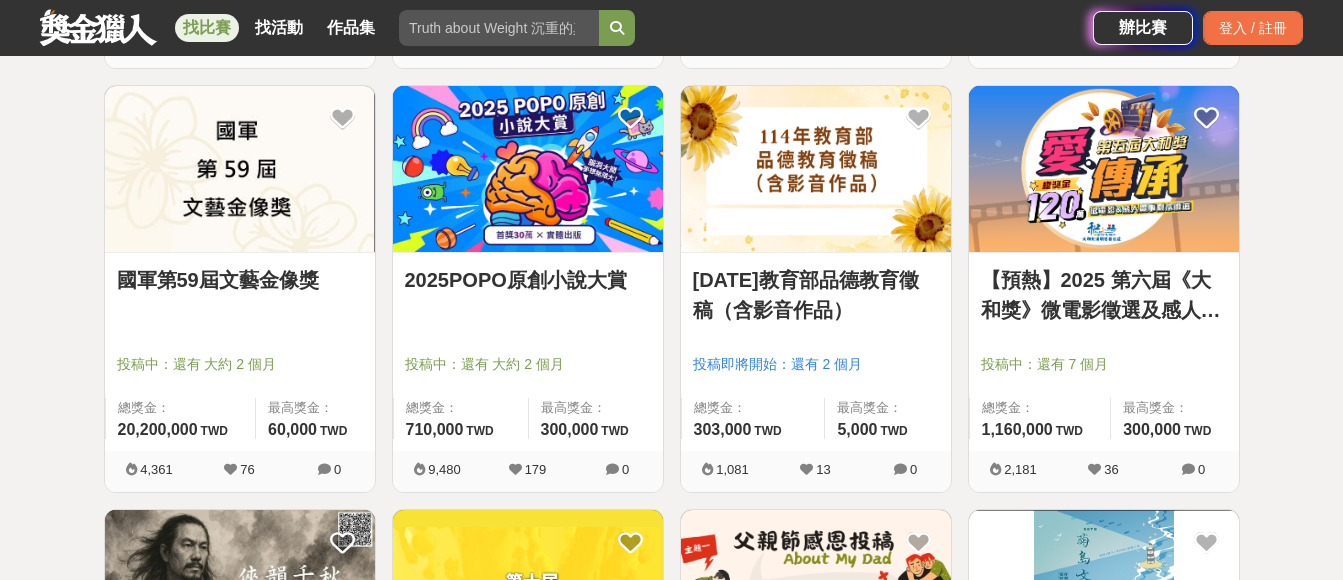 click at bounding box center [816, 169] 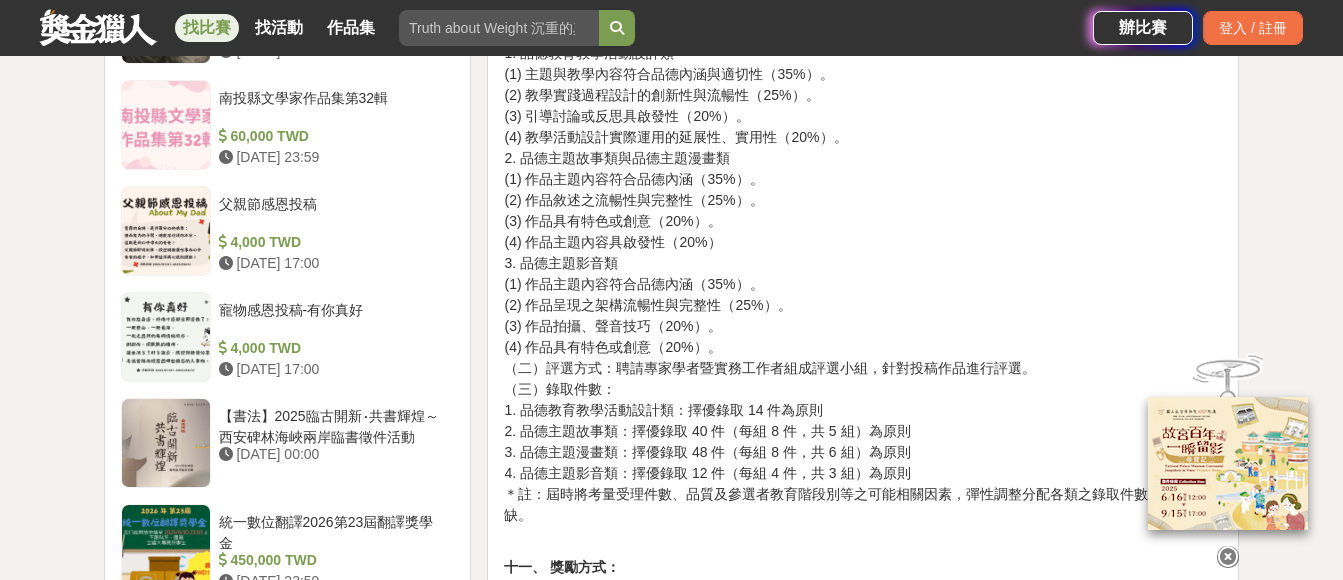 scroll, scrollTop: 2200, scrollLeft: 0, axis: vertical 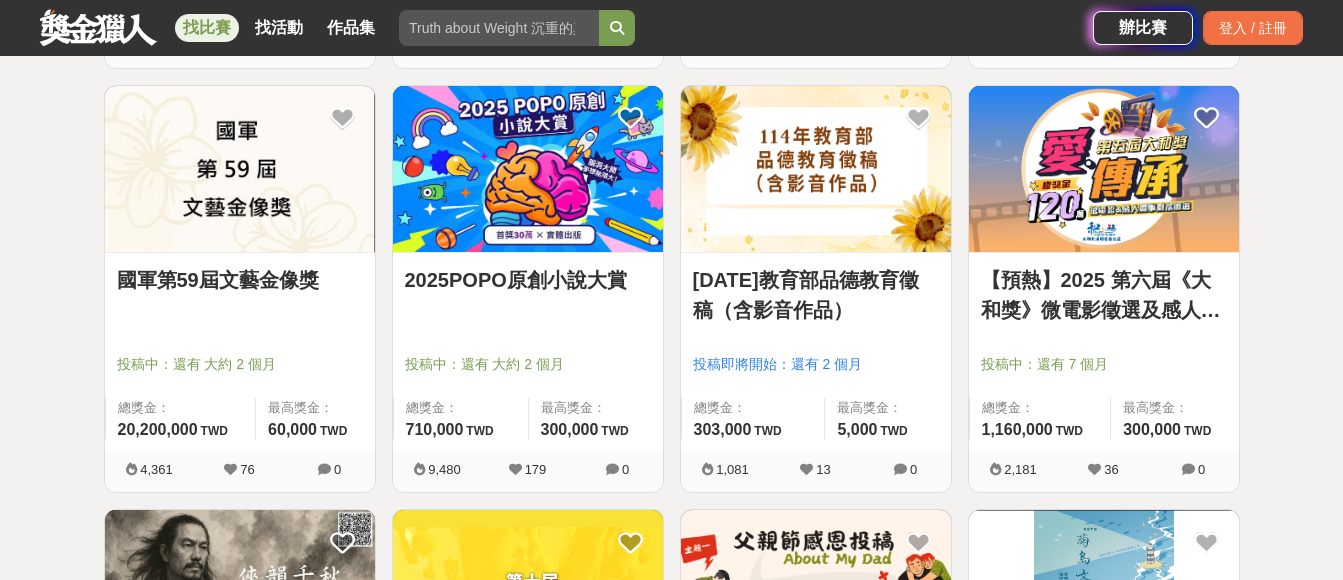 click at bounding box center [816, 169] 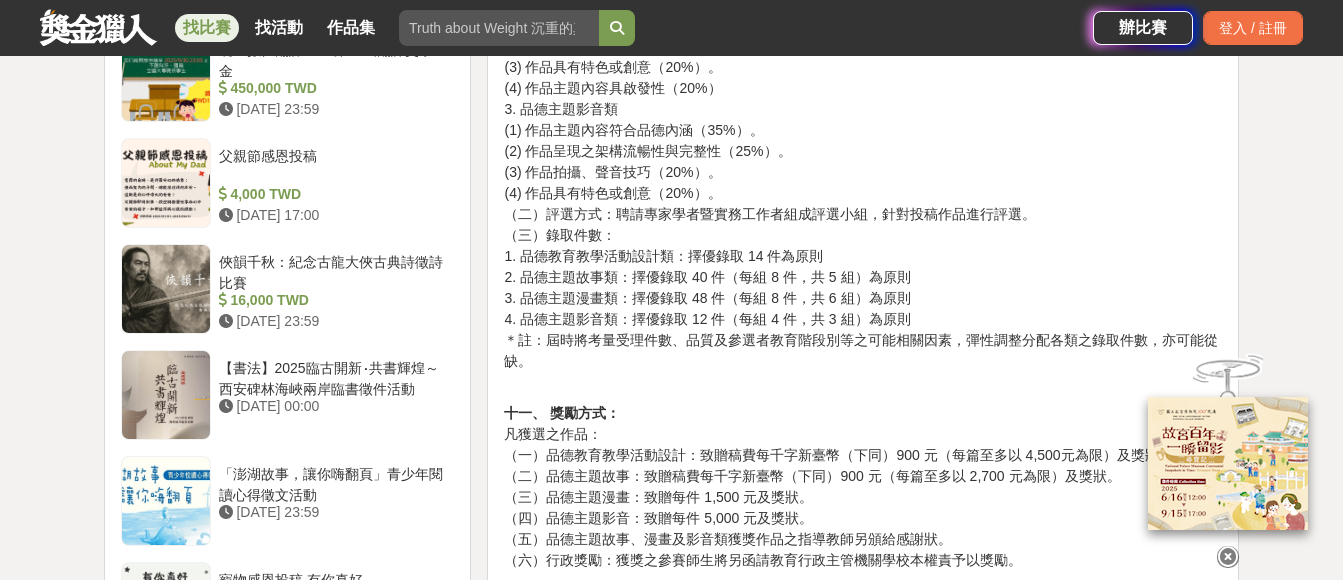 scroll, scrollTop: 2400, scrollLeft: 0, axis: vertical 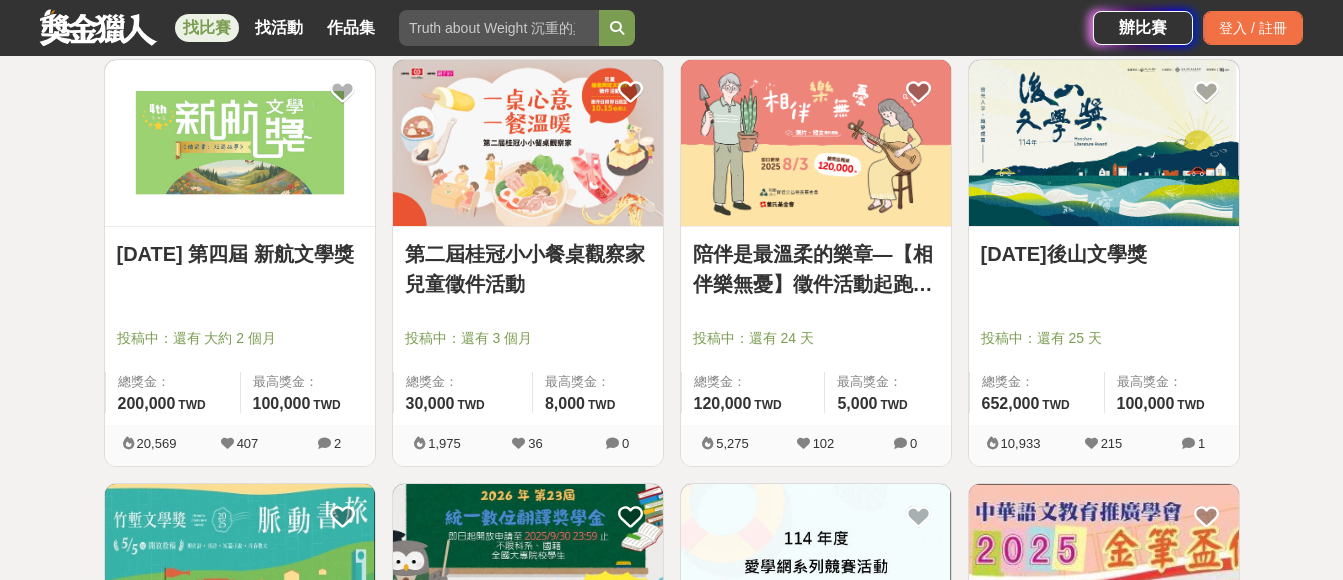 click at bounding box center (240, 143) 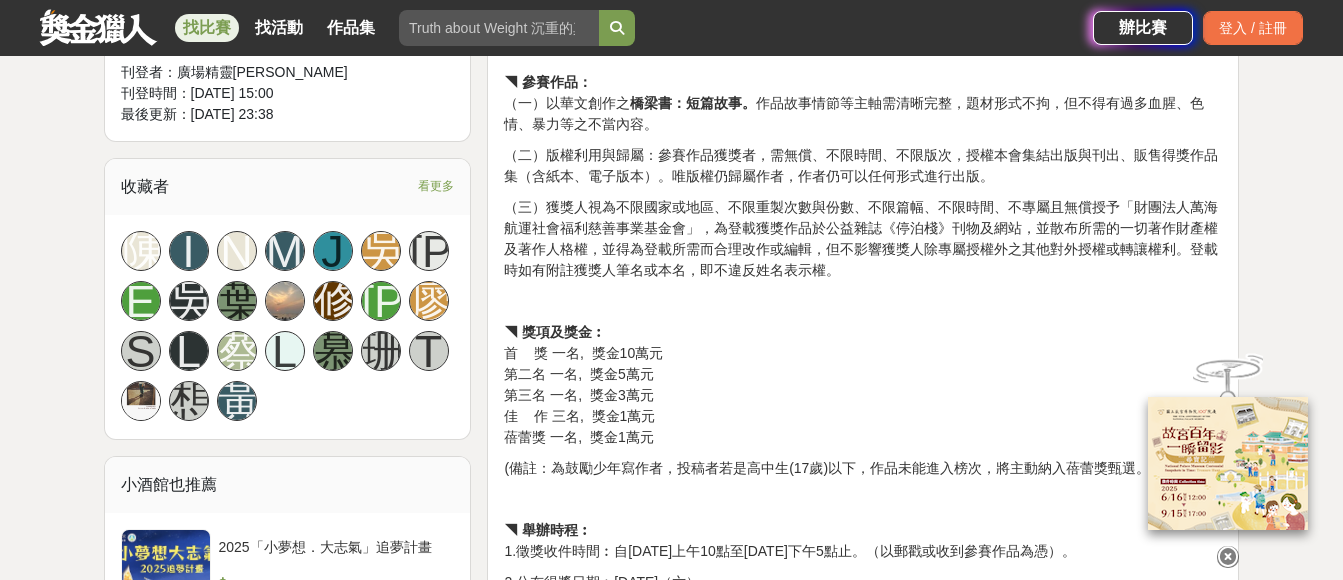 scroll, scrollTop: 1300, scrollLeft: 0, axis: vertical 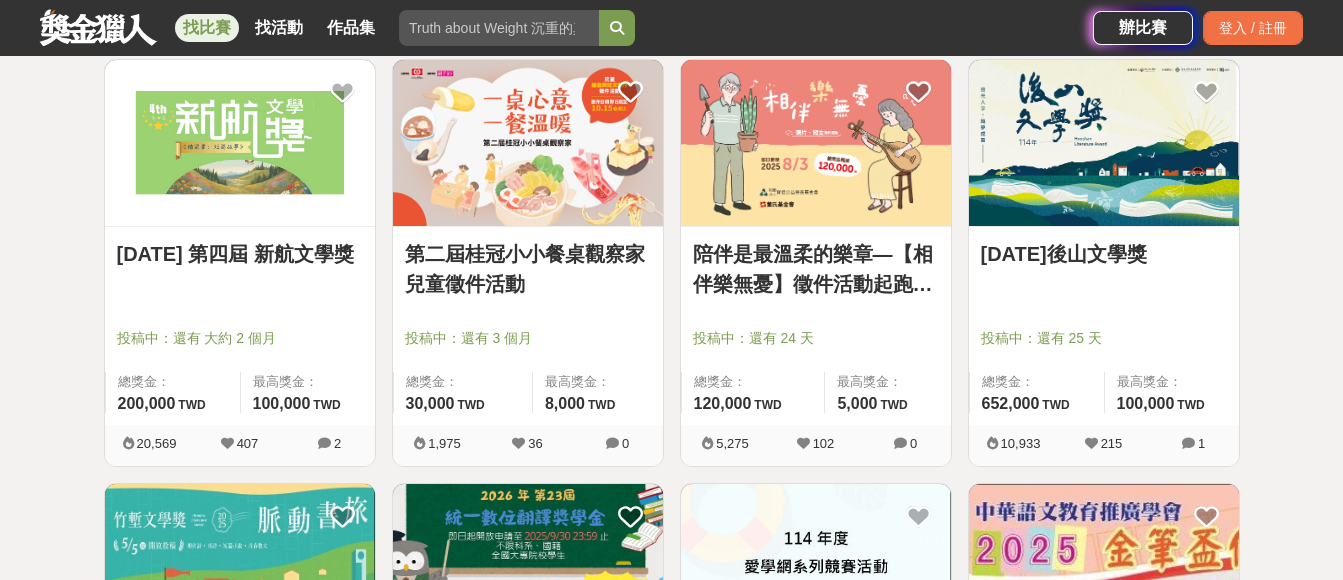 click at bounding box center [240, 143] 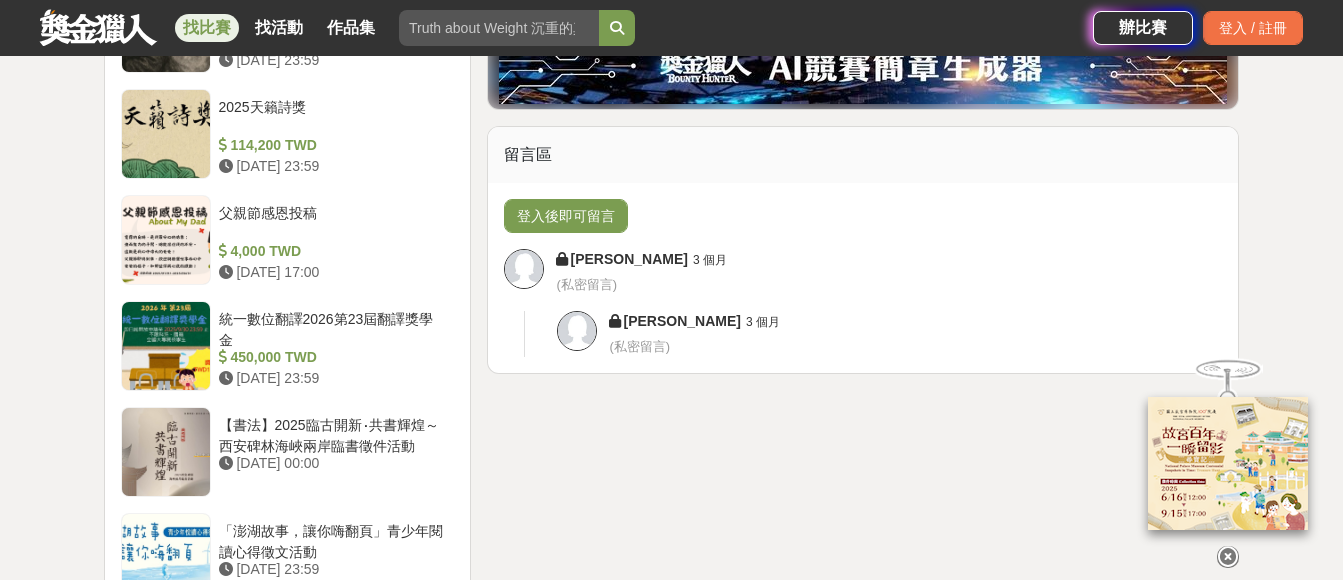 scroll, scrollTop: 2200, scrollLeft: 0, axis: vertical 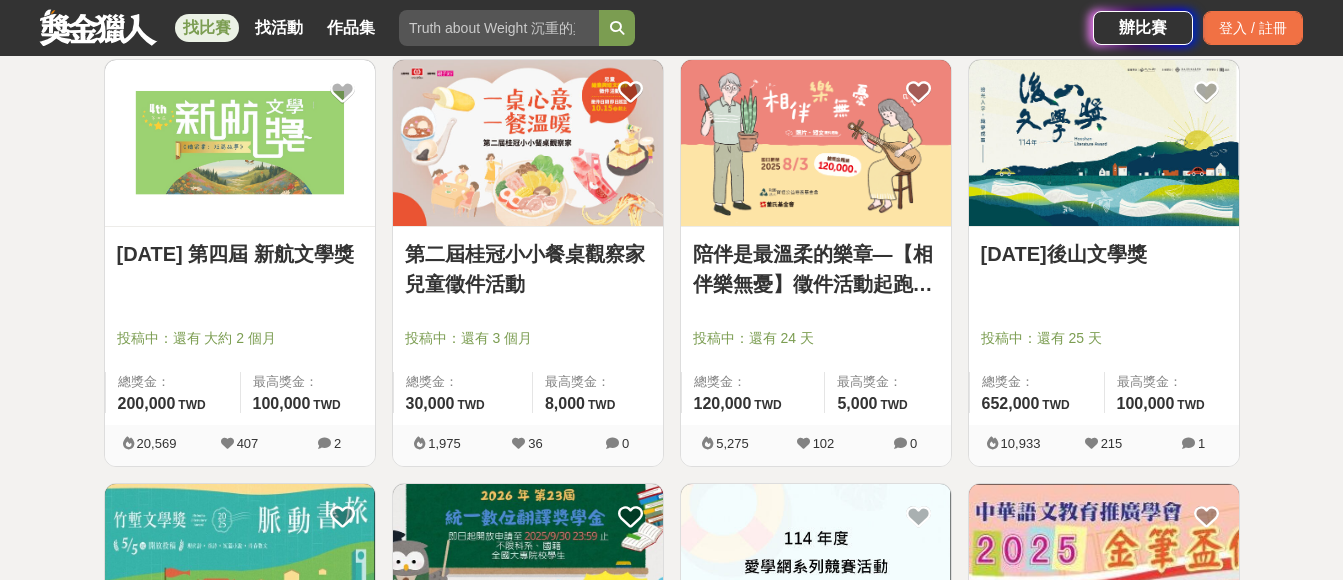 click on "[DATE]後山文學獎" at bounding box center [1104, 265] 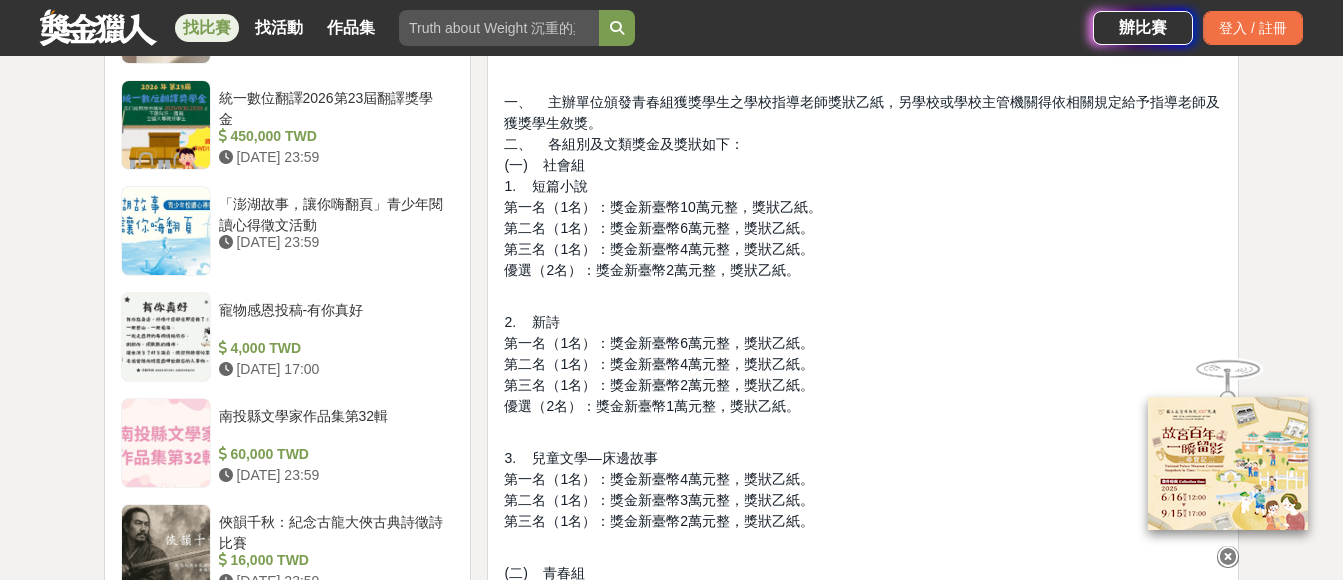 scroll, scrollTop: 2400, scrollLeft: 0, axis: vertical 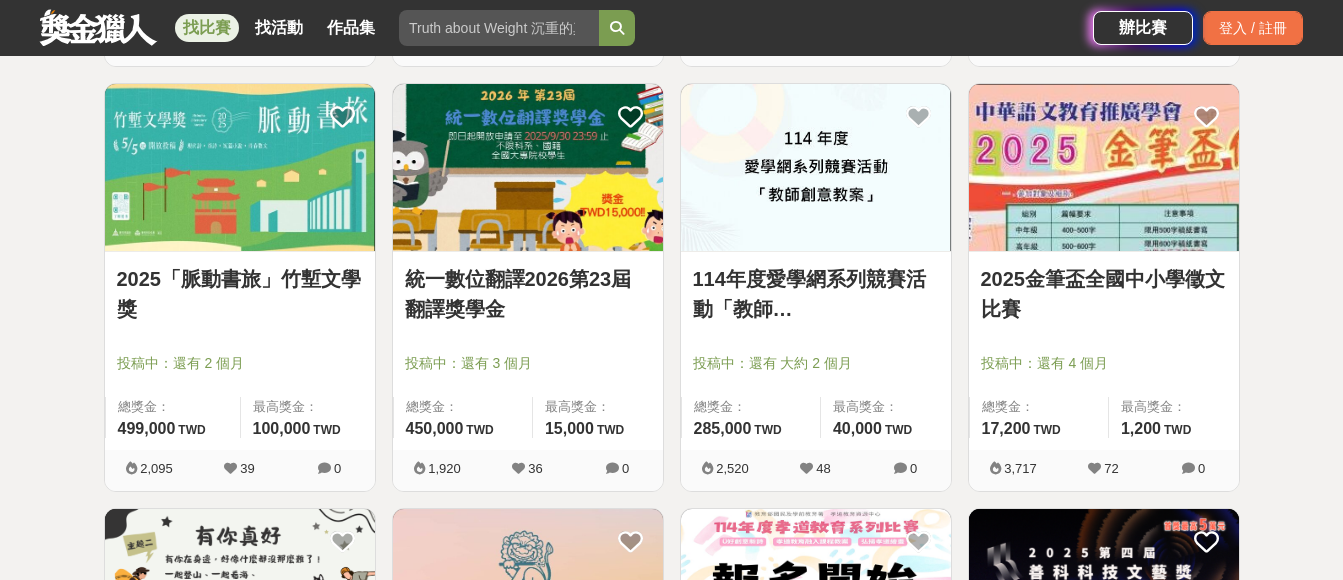 click at bounding box center [240, 167] 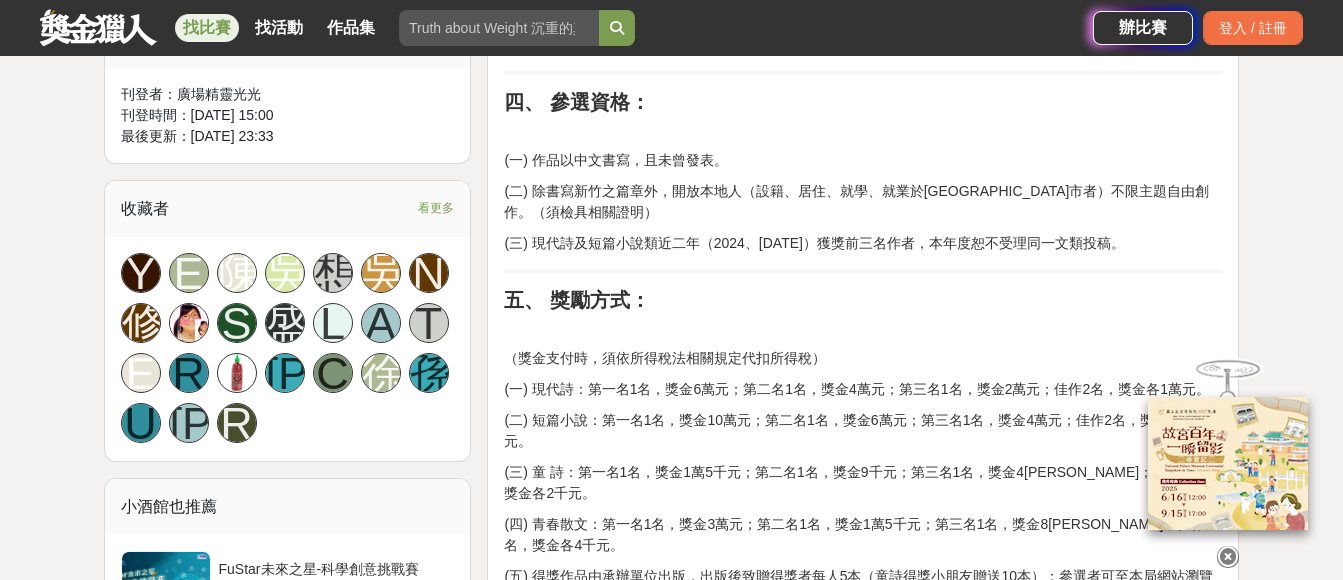 scroll, scrollTop: 1300, scrollLeft: 0, axis: vertical 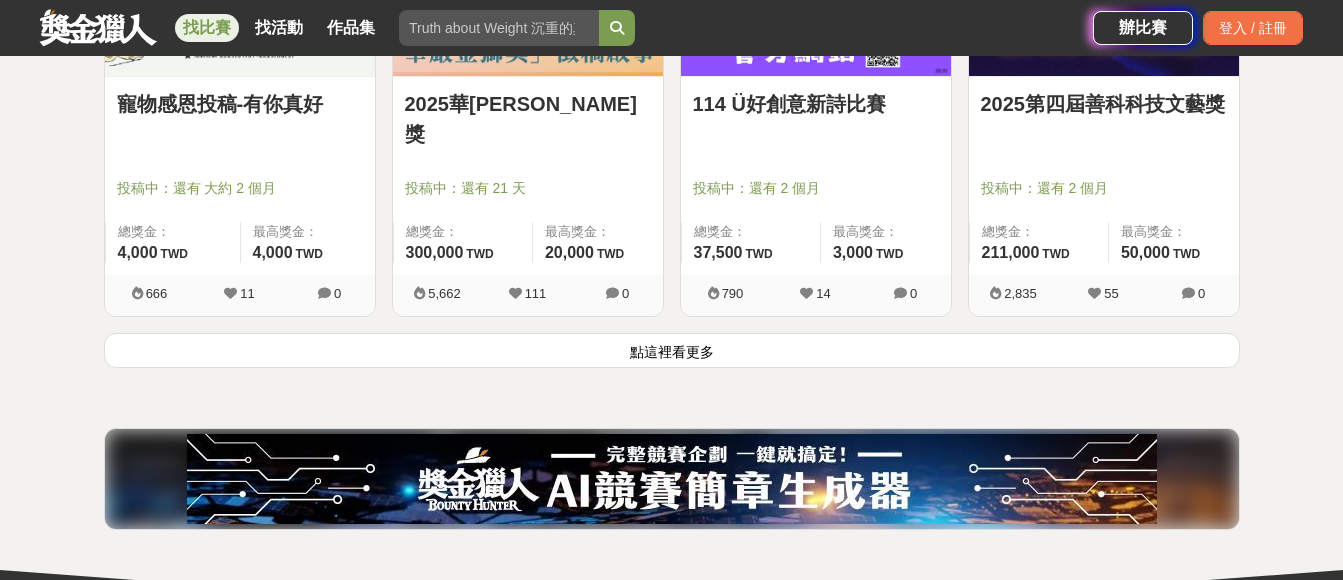 click on "點這裡看更多" at bounding box center (672, 350) 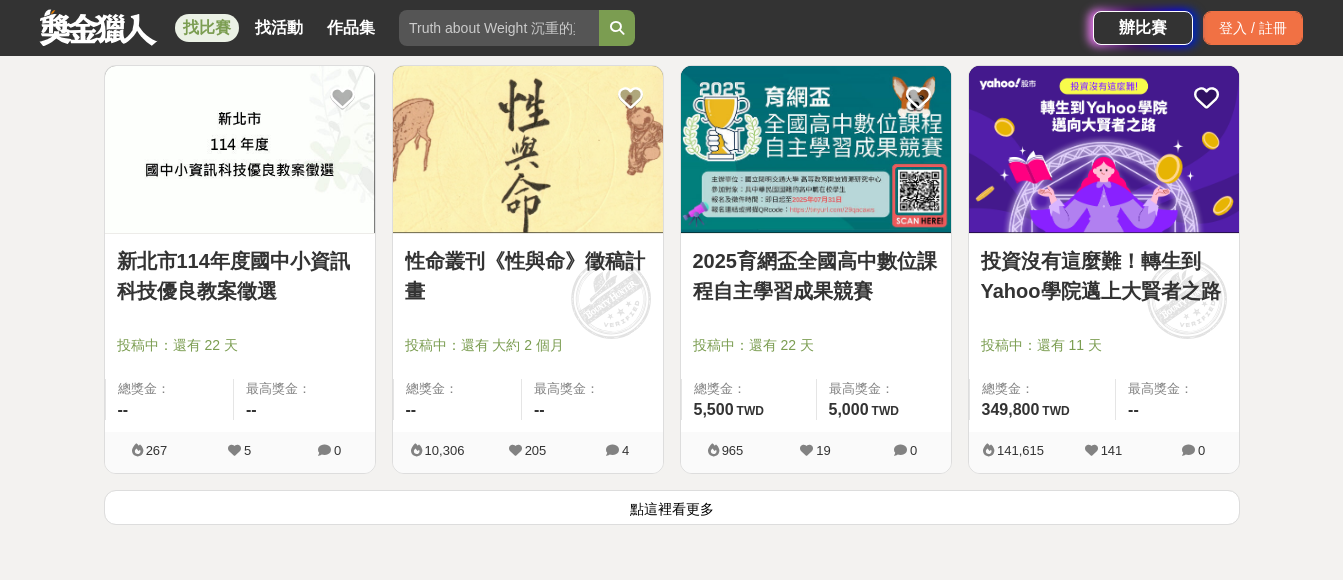 scroll, scrollTop: 7700, scrollLeft: 0, axis: vertical 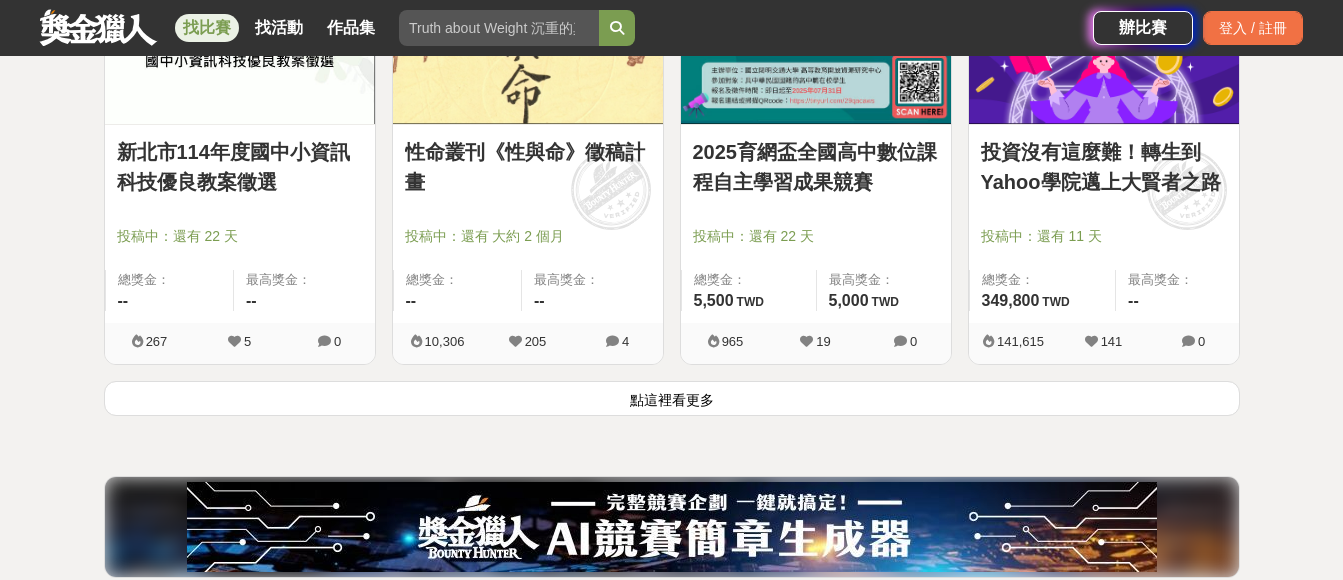 click on "點這裡看更多" at bounding box center [672, 398] 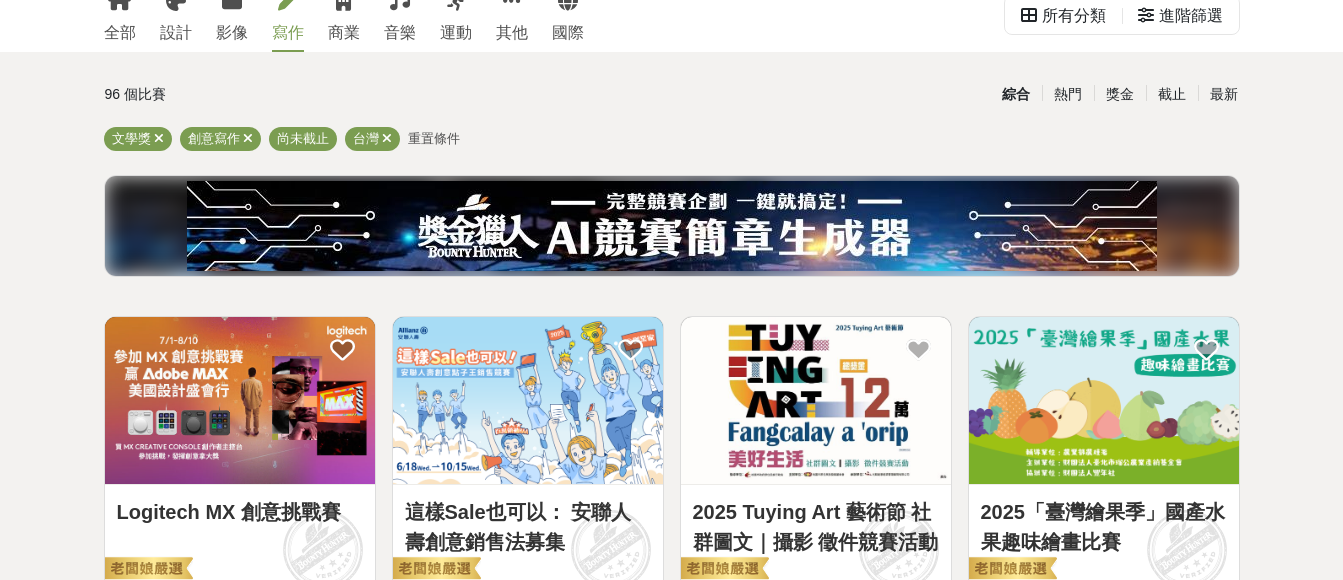 scroll, scrollTop: 0, scrollLeft: 0, axis: both 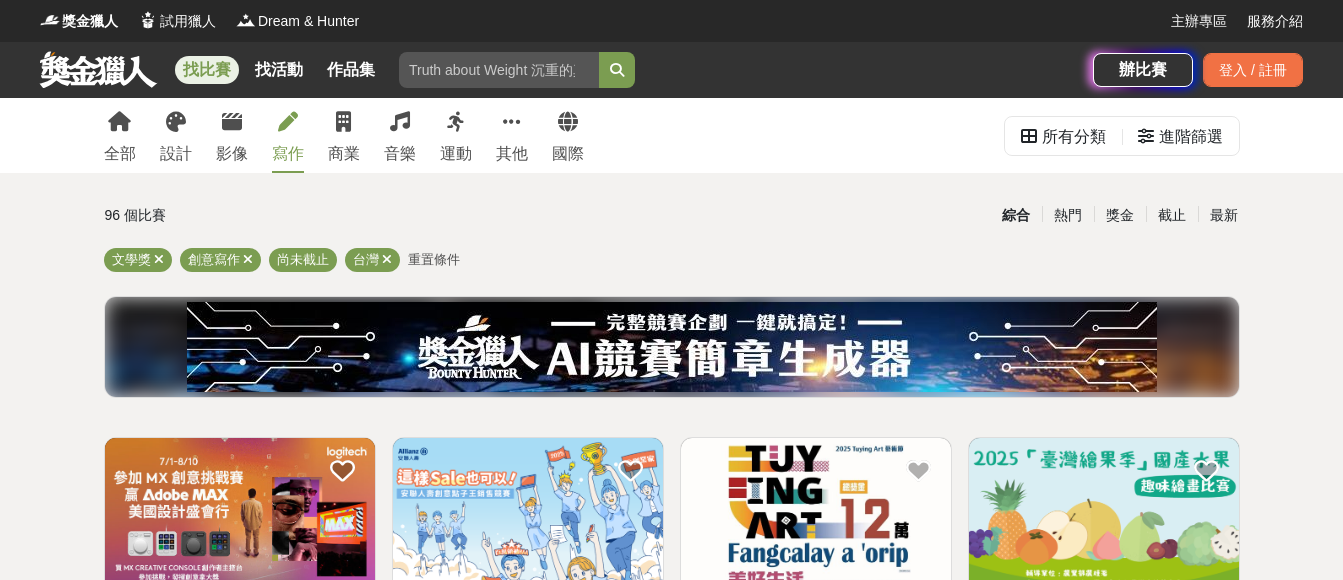click at bounding box center [499, 70] 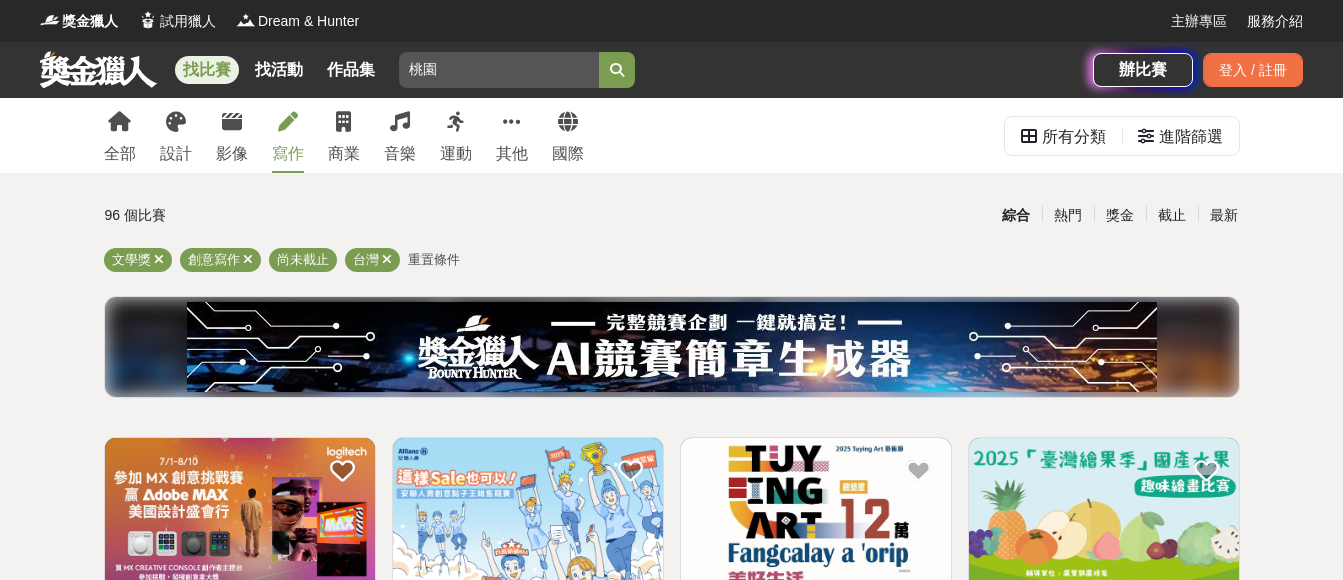 type on "桃園" 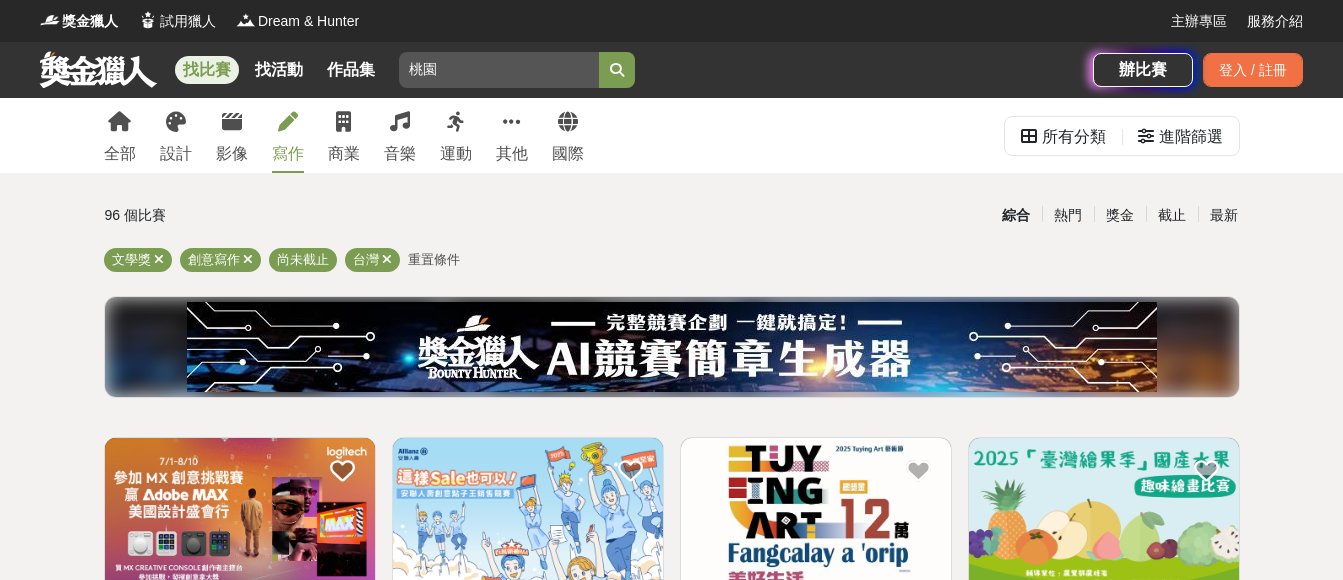 click at bounding box center [617, 70] 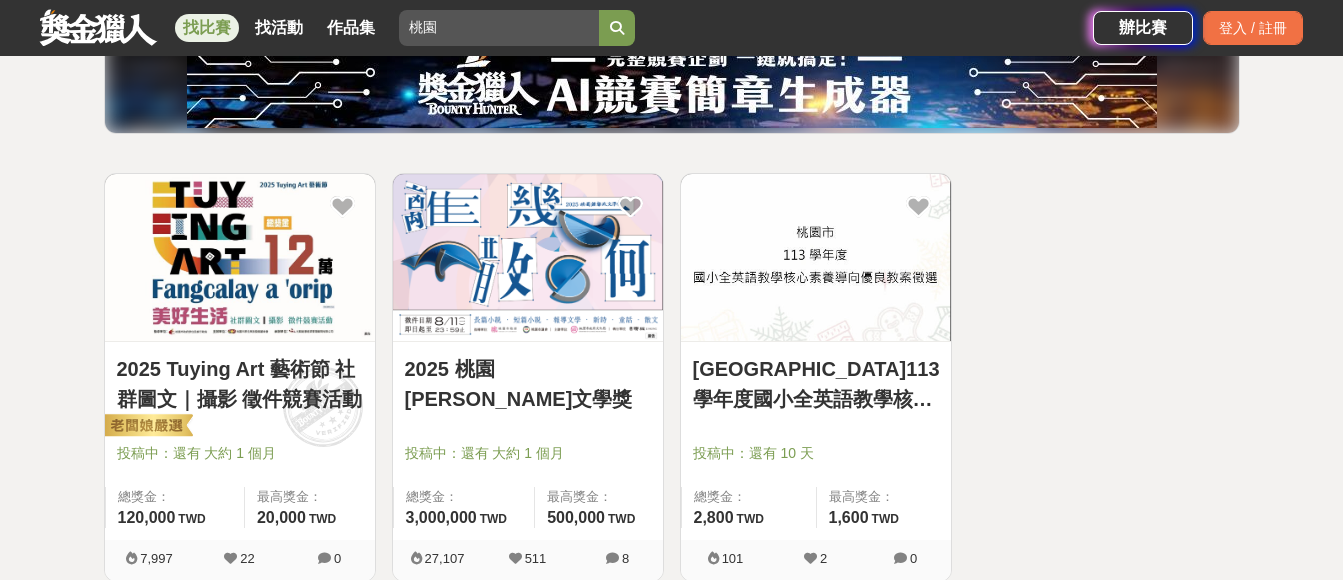 scroll, scrollTop: 300, scrollLeft: 0, axis: vertical 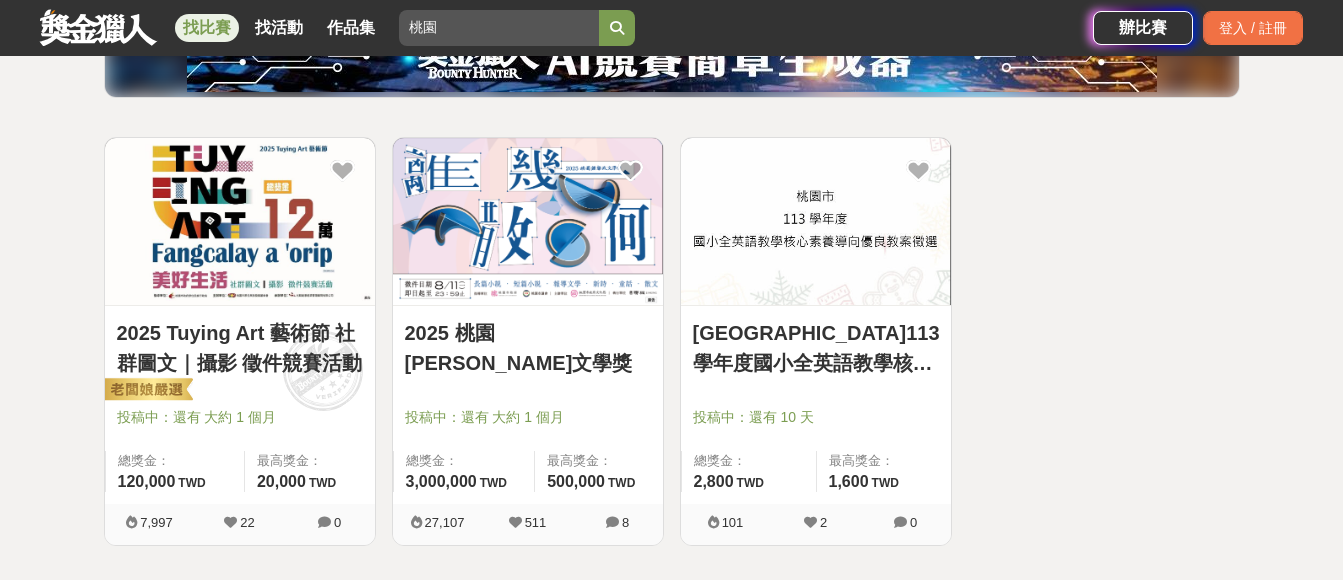 click at bounding box center (528, 221) 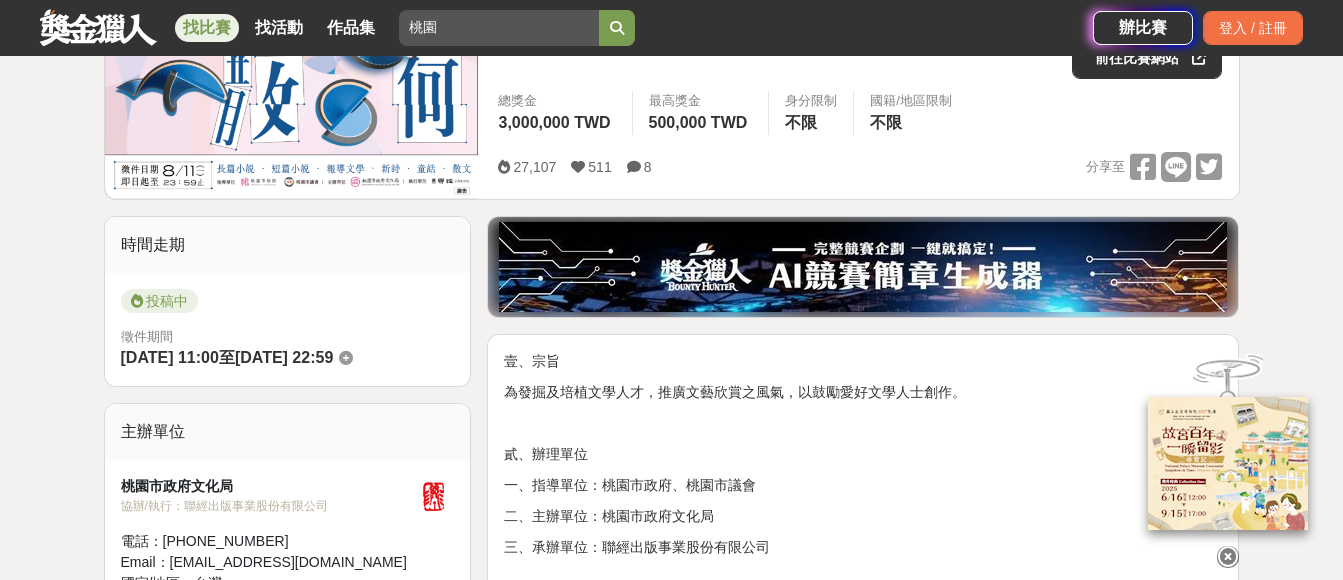 scroll, scrollTop: 200, scrollLeft: 0, axis: vertical 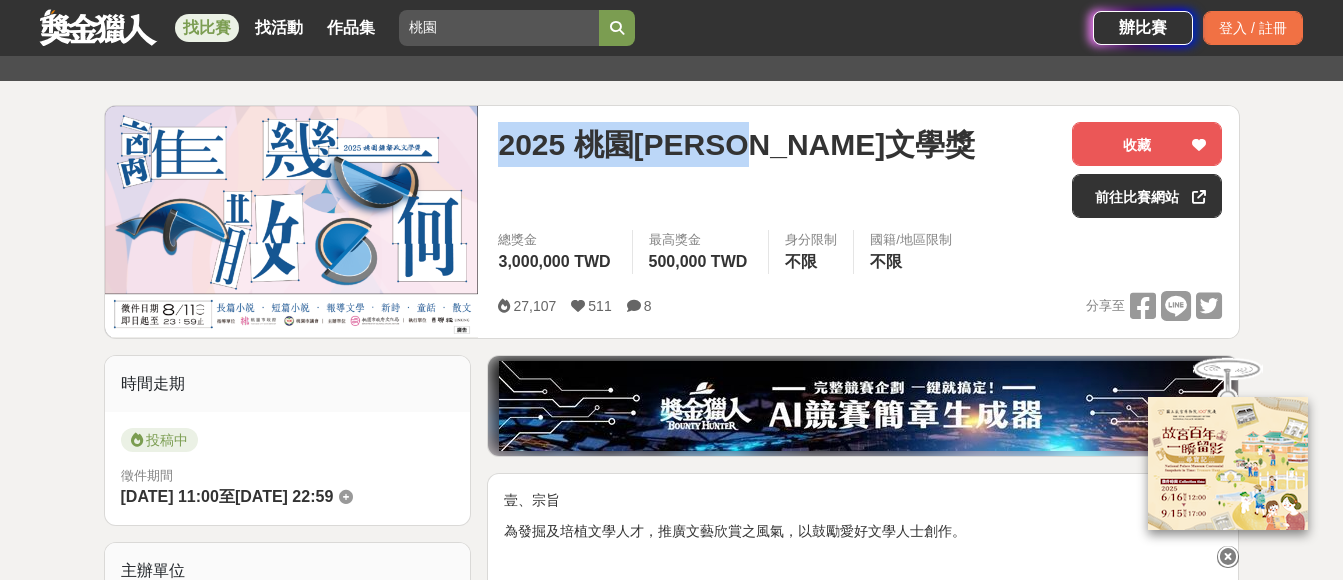 drag, startPoint x: 506, startPoint y: 148, endPoint x: 826, endPoint y: 159, distance: 320.189 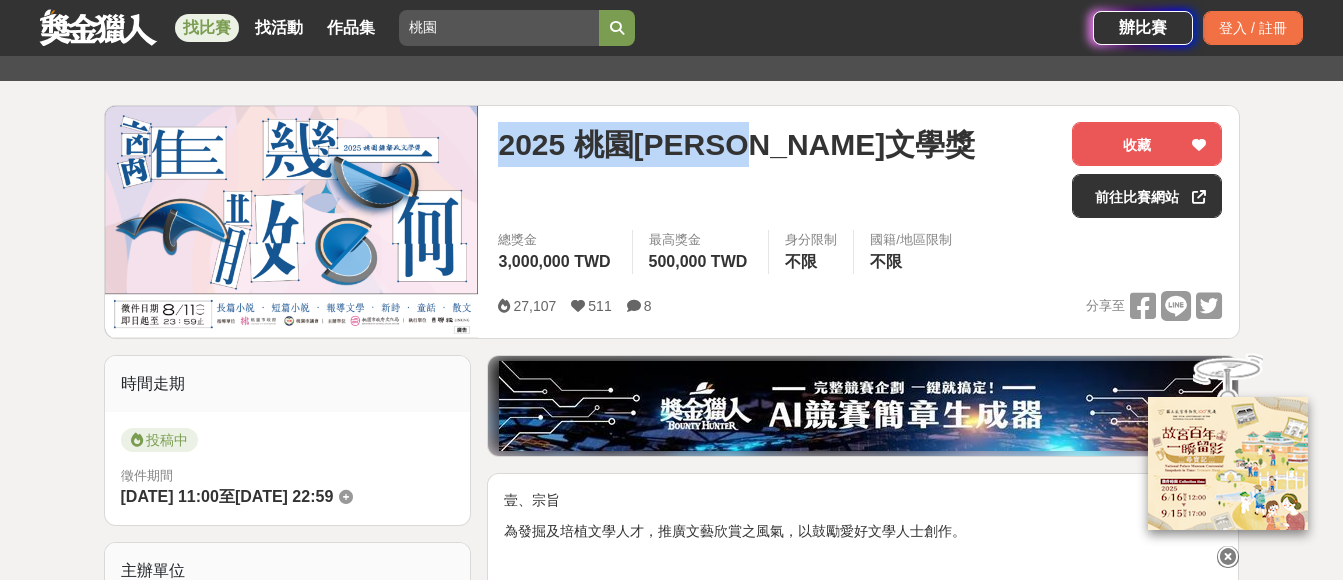 click on "2025 桃園[PERSON_NAME]文學獎" at bounding box center [777, 144] 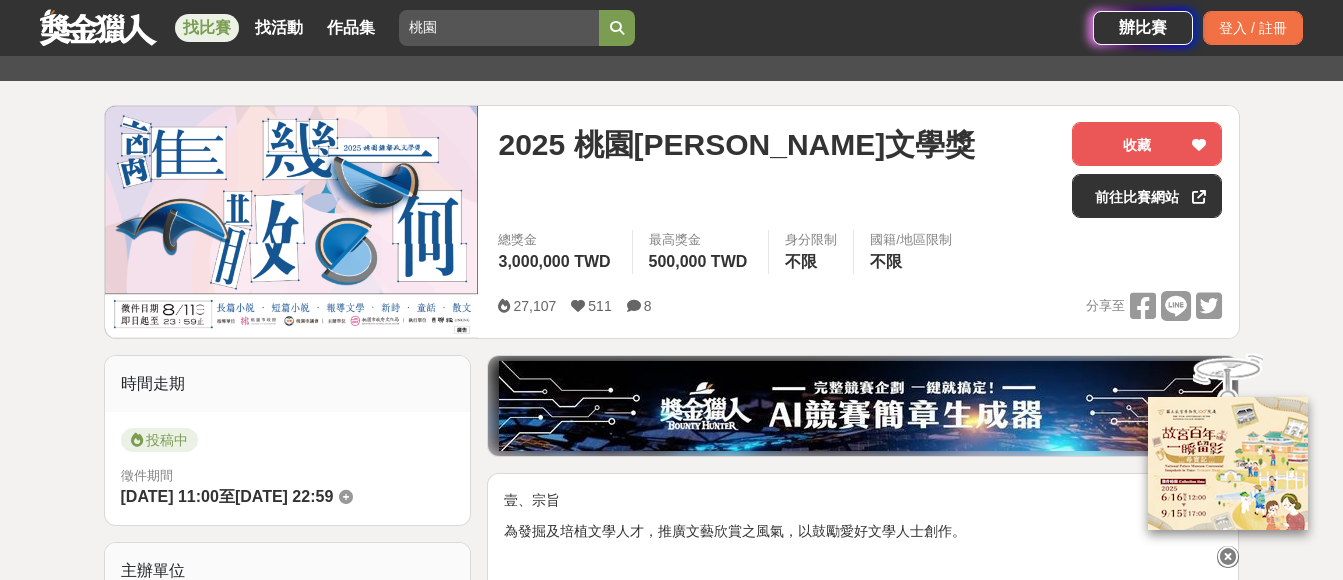click on "2025 桃園[PERSON_NAME]文學獎" at bounding box center [777, 170] 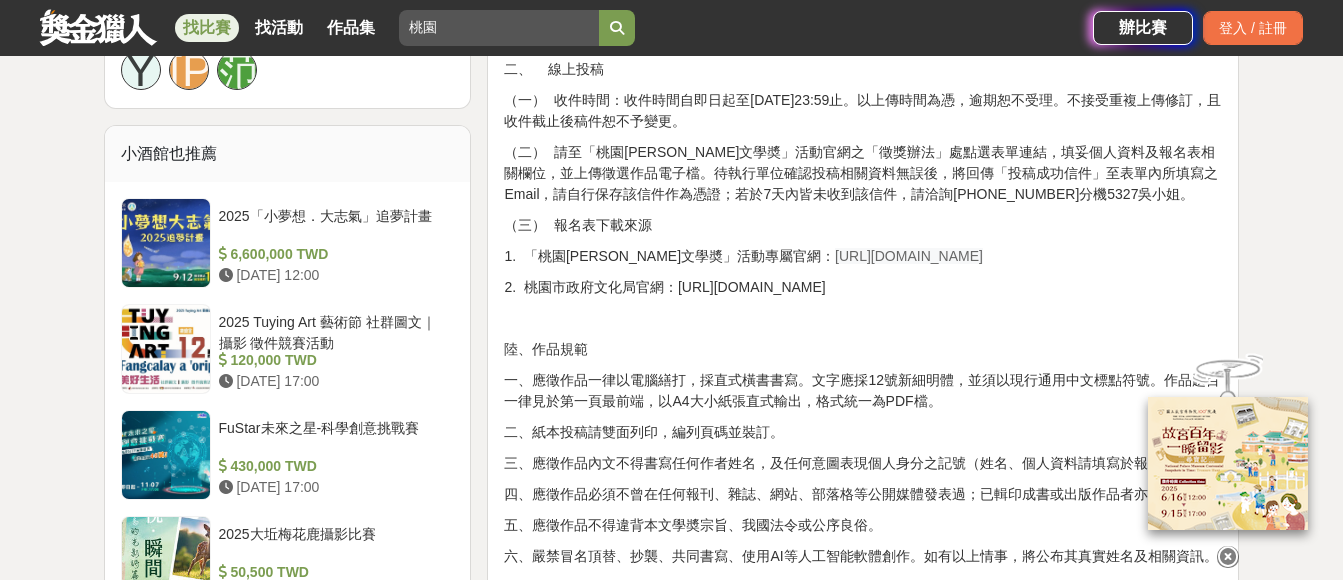 scroll, scrollTop: 1600, scrollLeft: 0, axis: vertical 